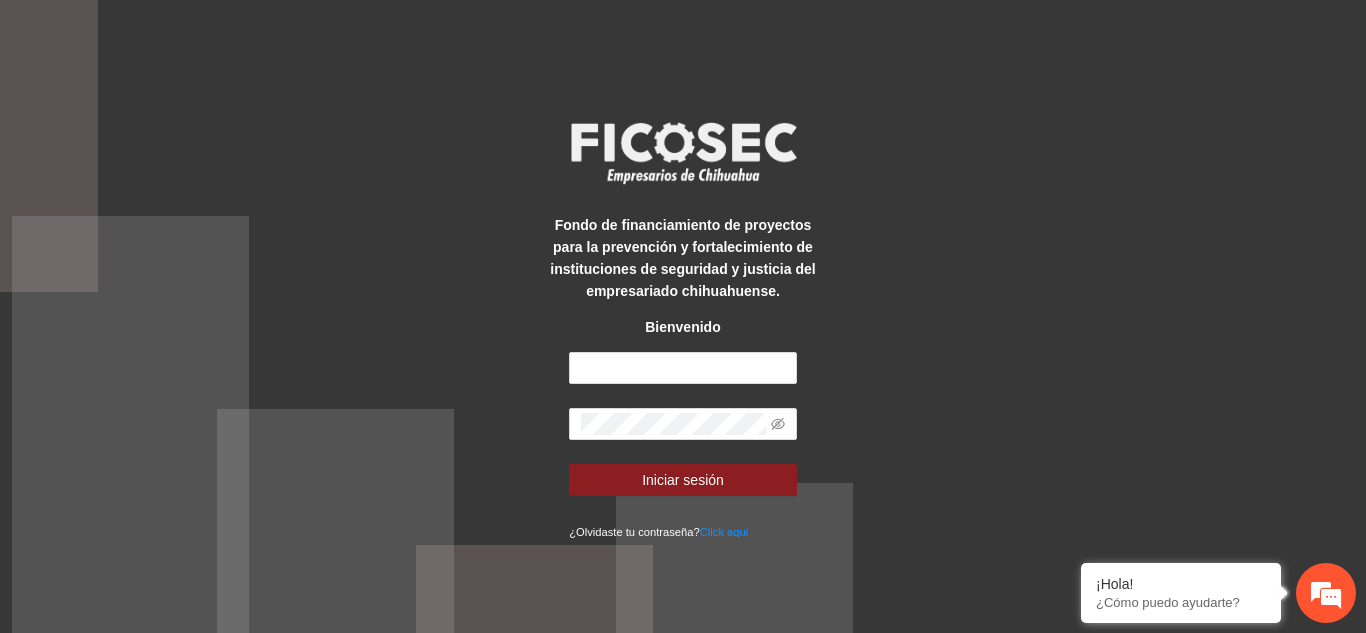 click at bounding box center (683, 368) 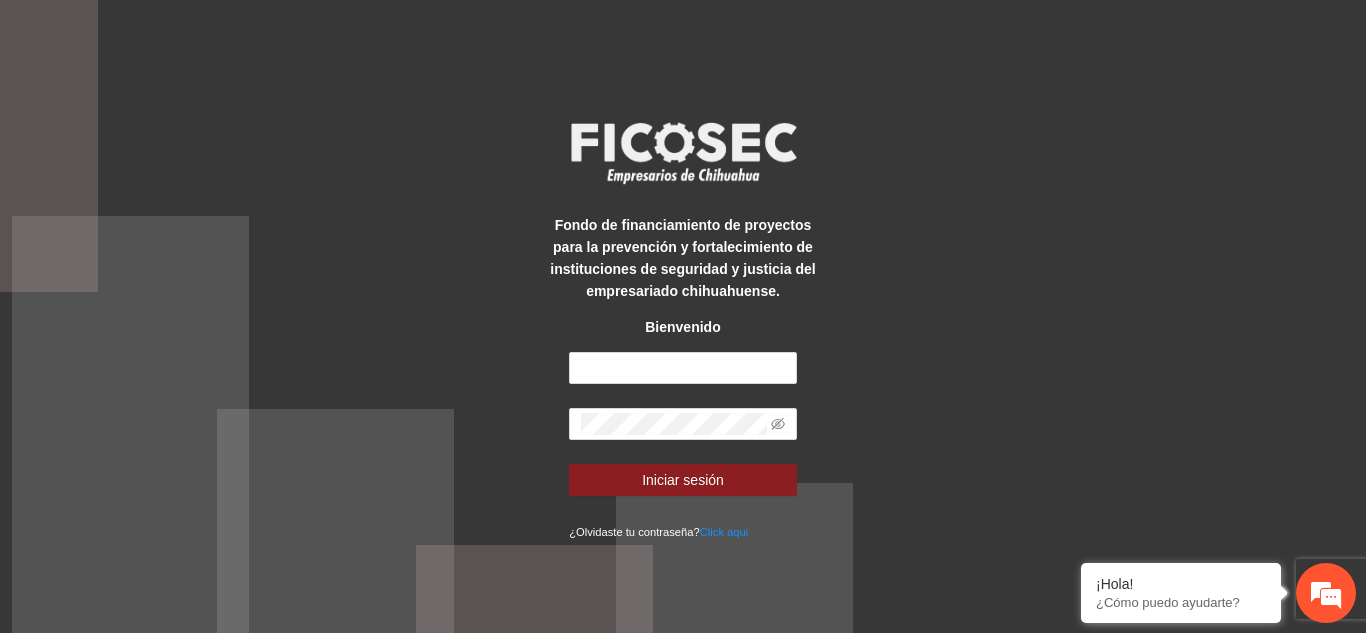 click at bounding box center [683, 368] 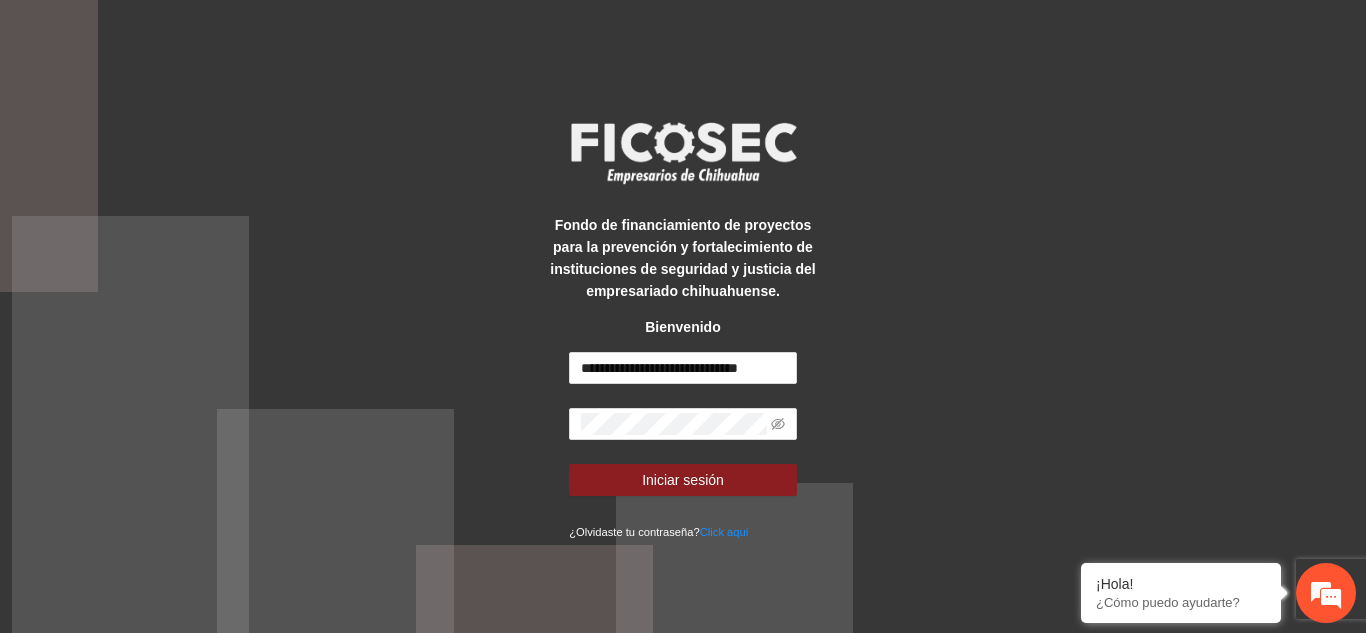 scroll, scrollTop: 0, scrollLeft: 23, axis: horizontal 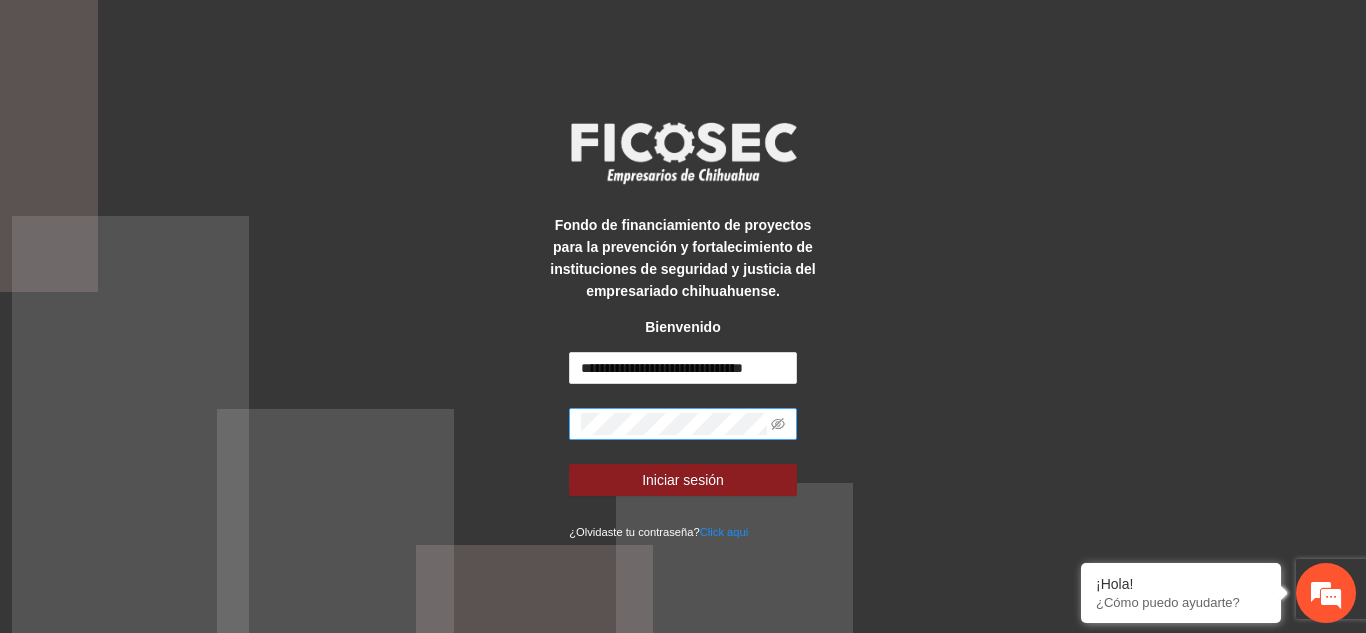 type on "**********" 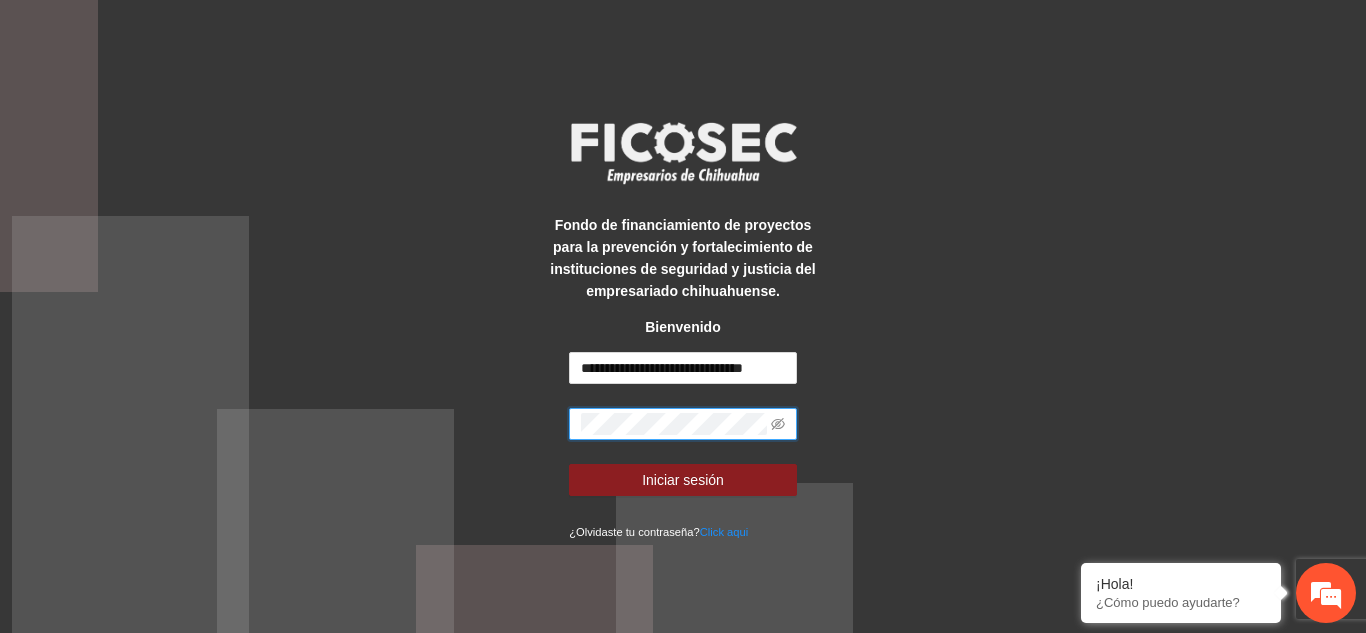 click at bounding box center [683, 424] 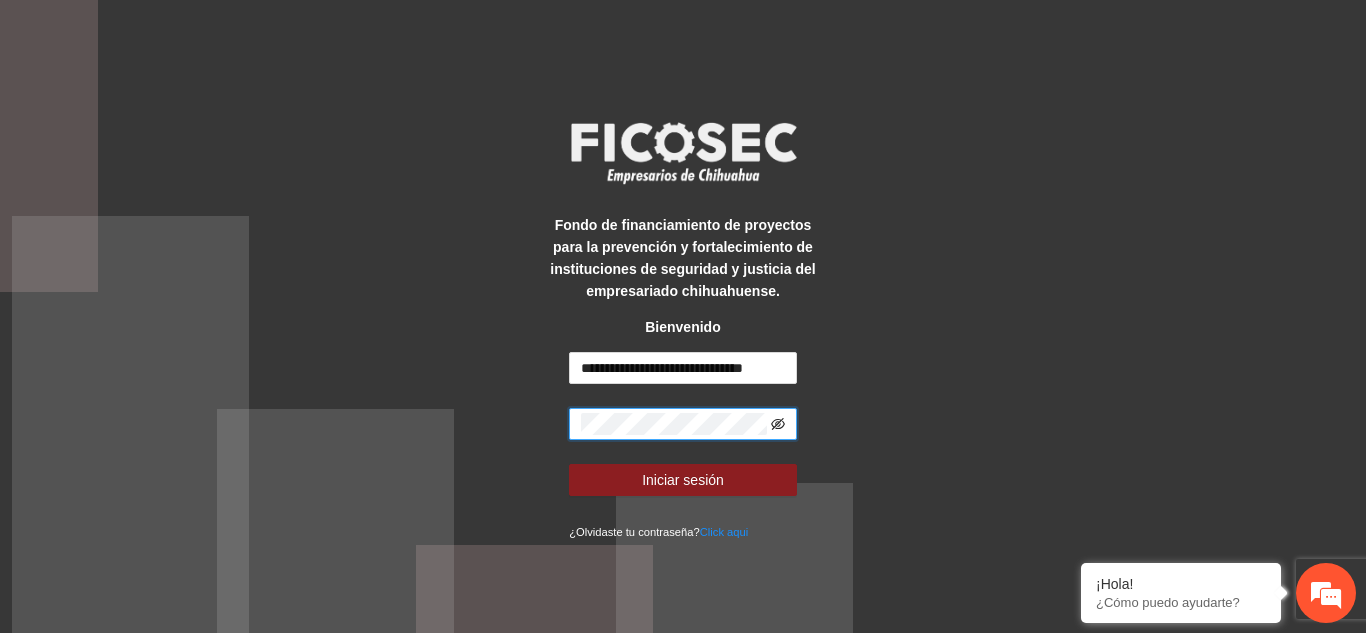 click 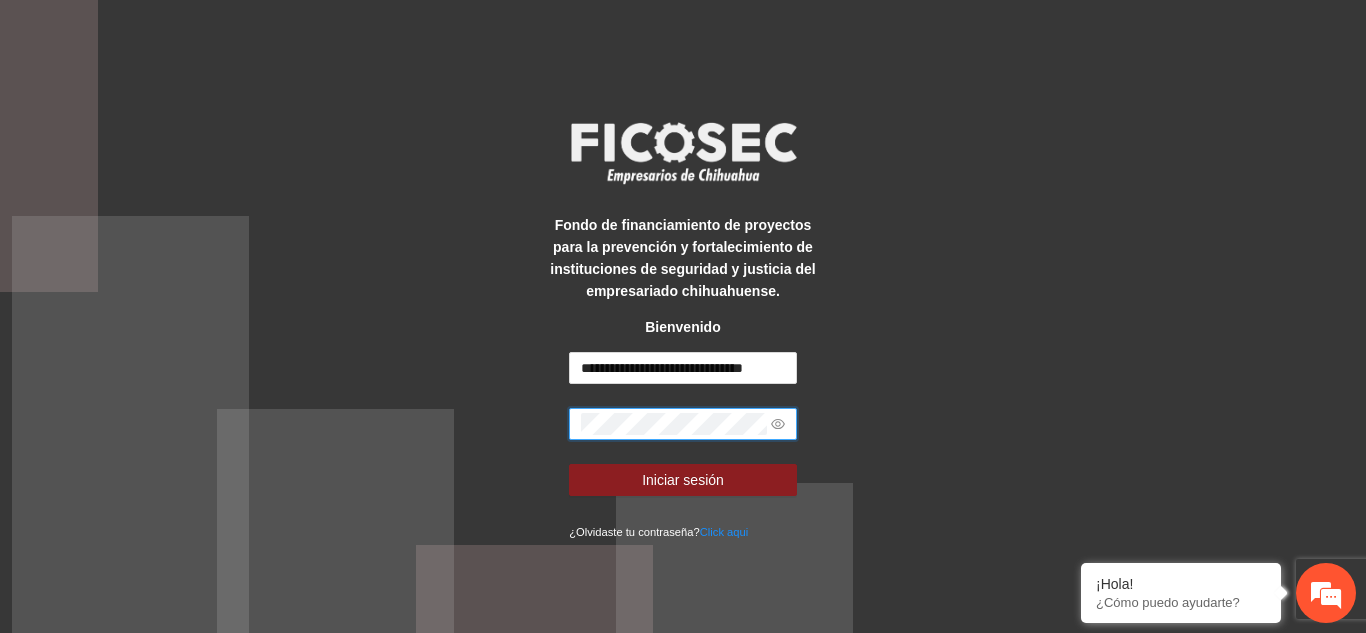 click on "**********" at bounding box center [683, 316] 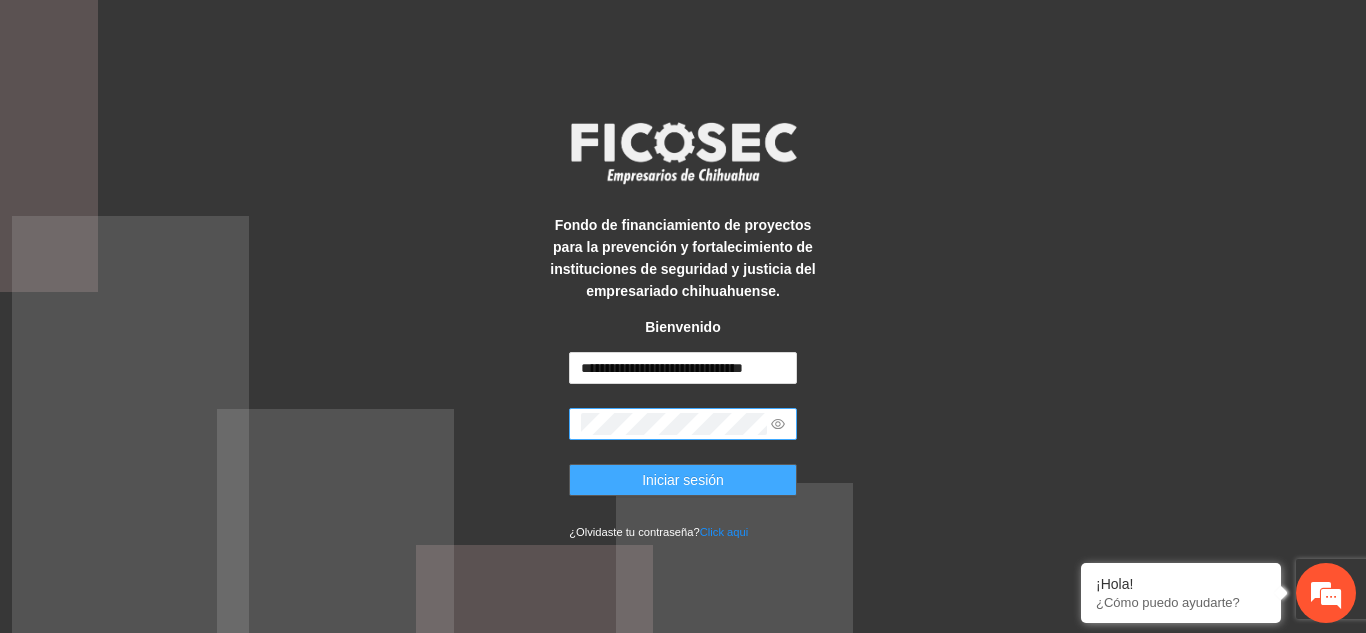 click on "Iniciar sesión" at bounding box center (683, 480) 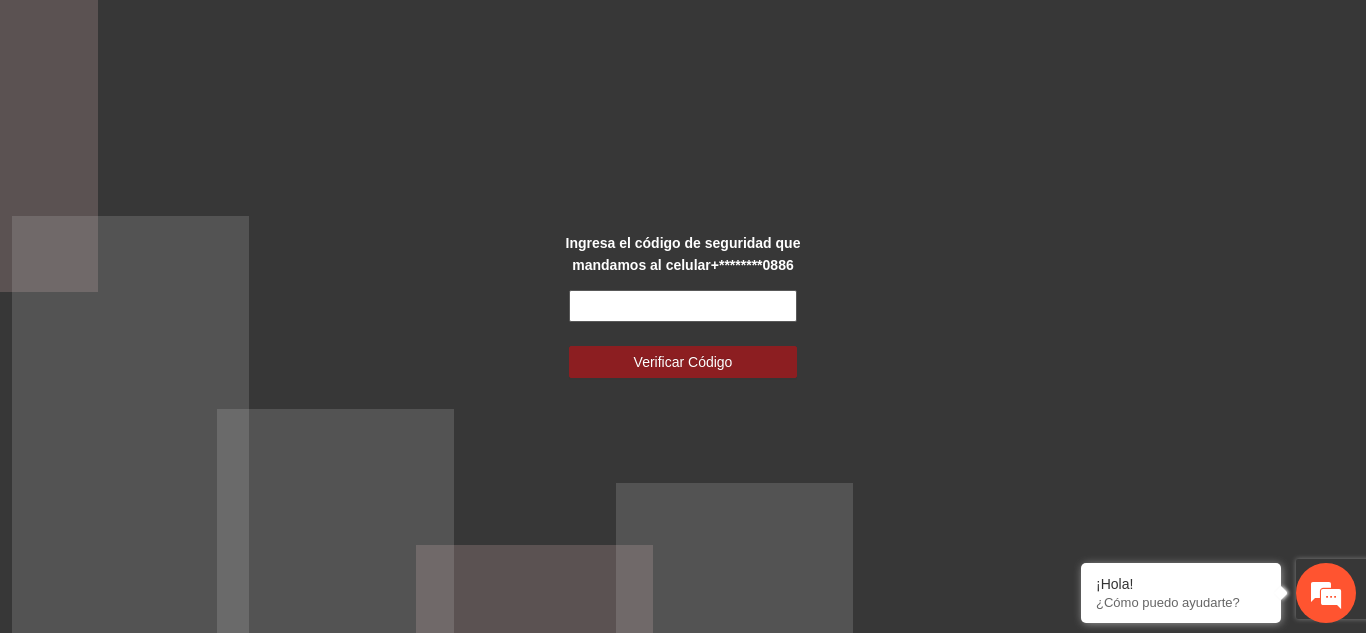 click at bounding box center [683, 306] 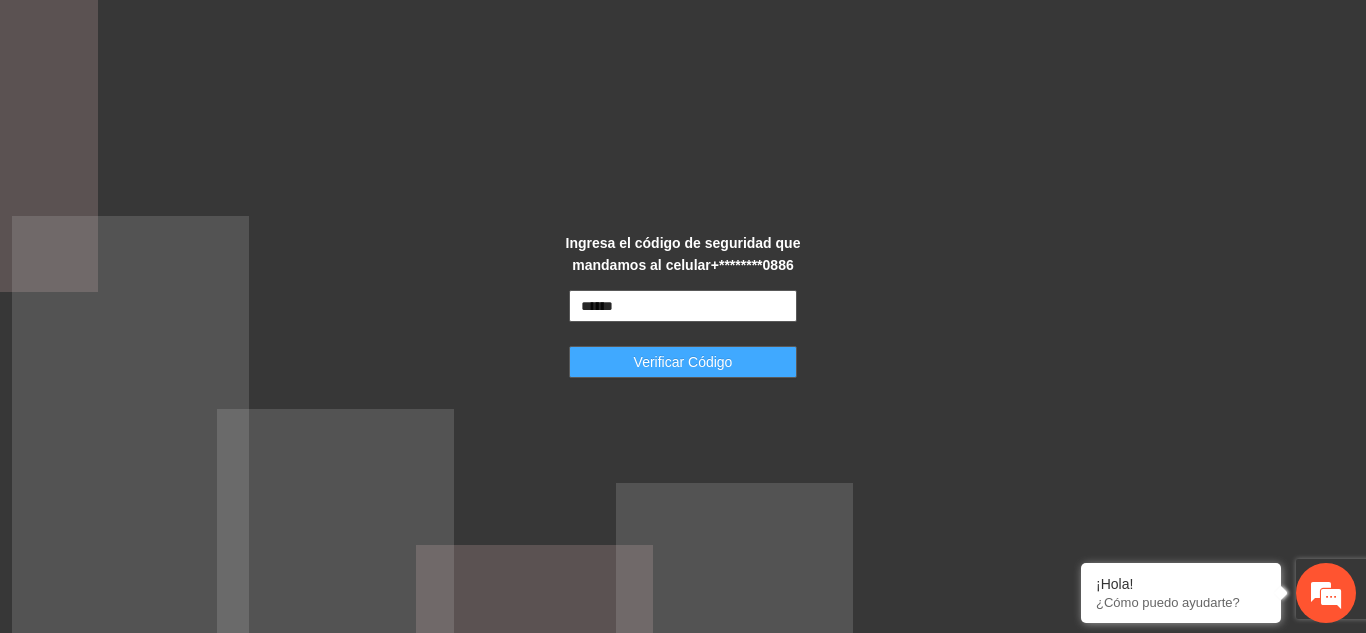 type on "******" 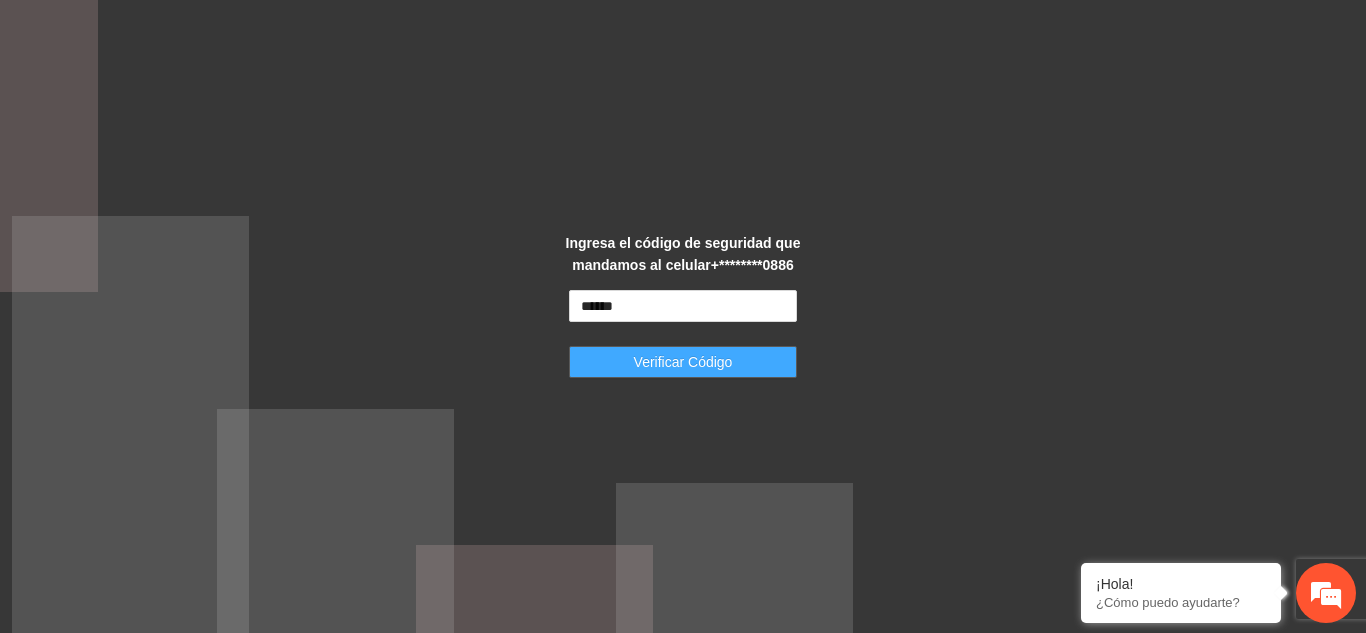 click on "Verificar Código" at bounding box center (683, 362) 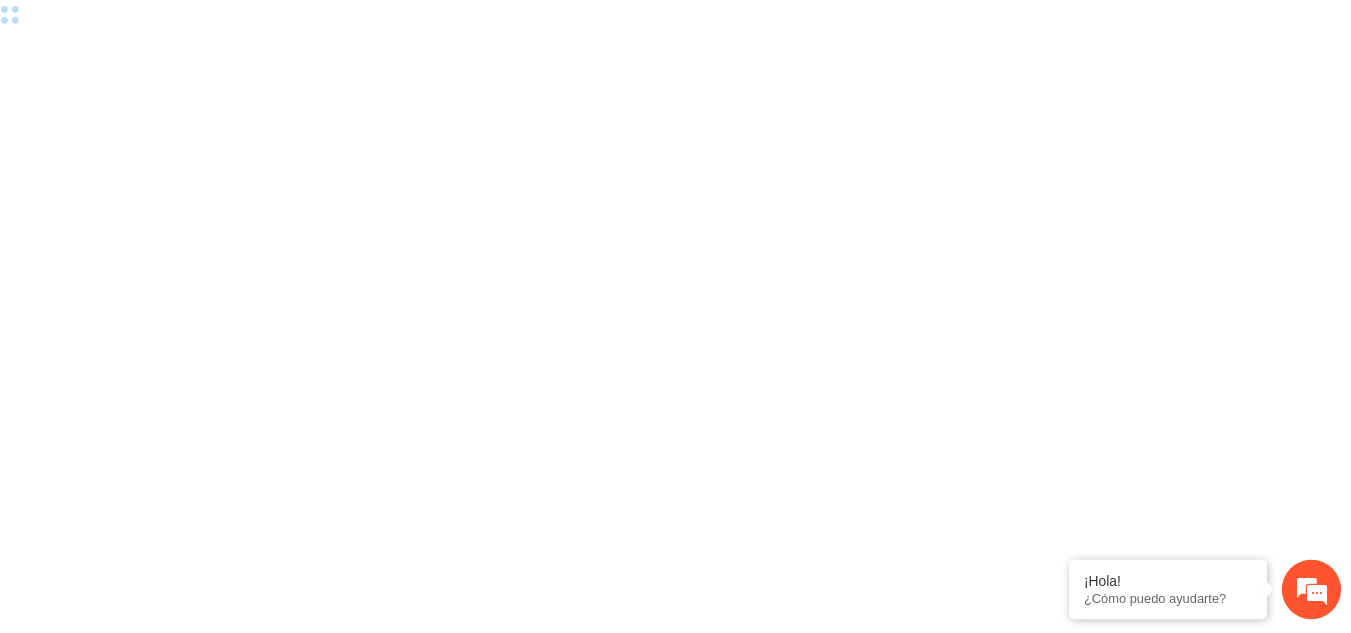 scroll, scrollTop: 0, scrollLeft: 0, axis: both 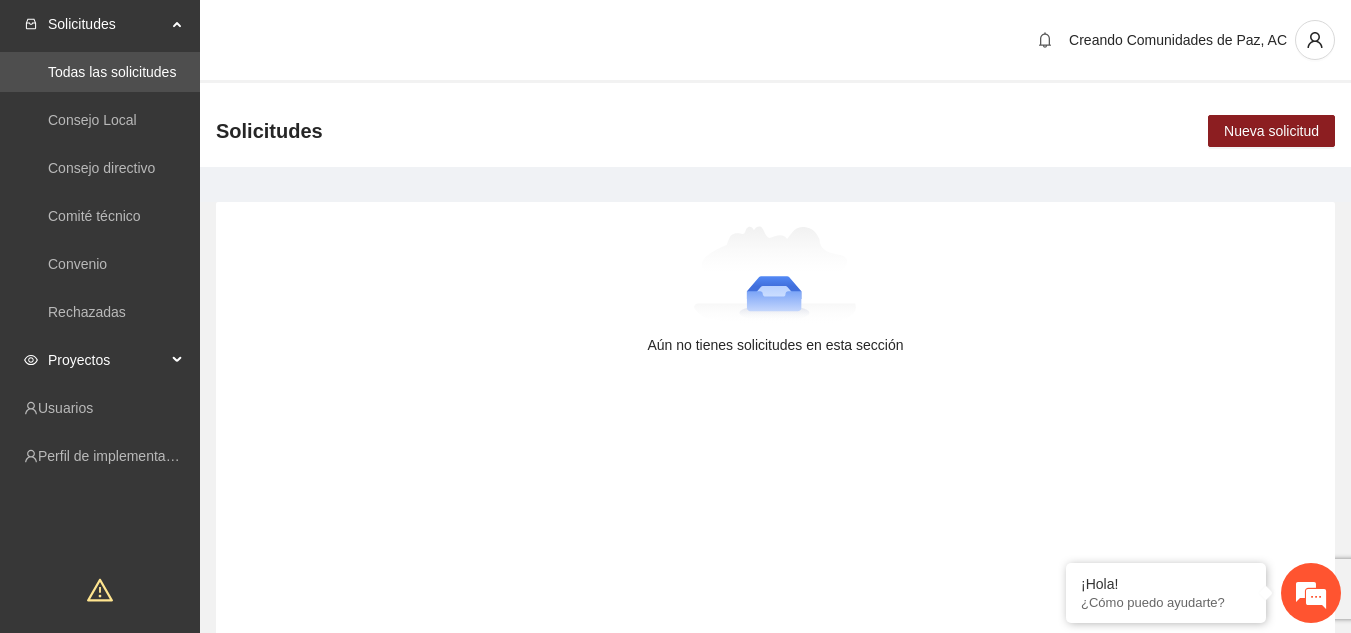 click on "Proyectos" at bounding box center [107, 360] 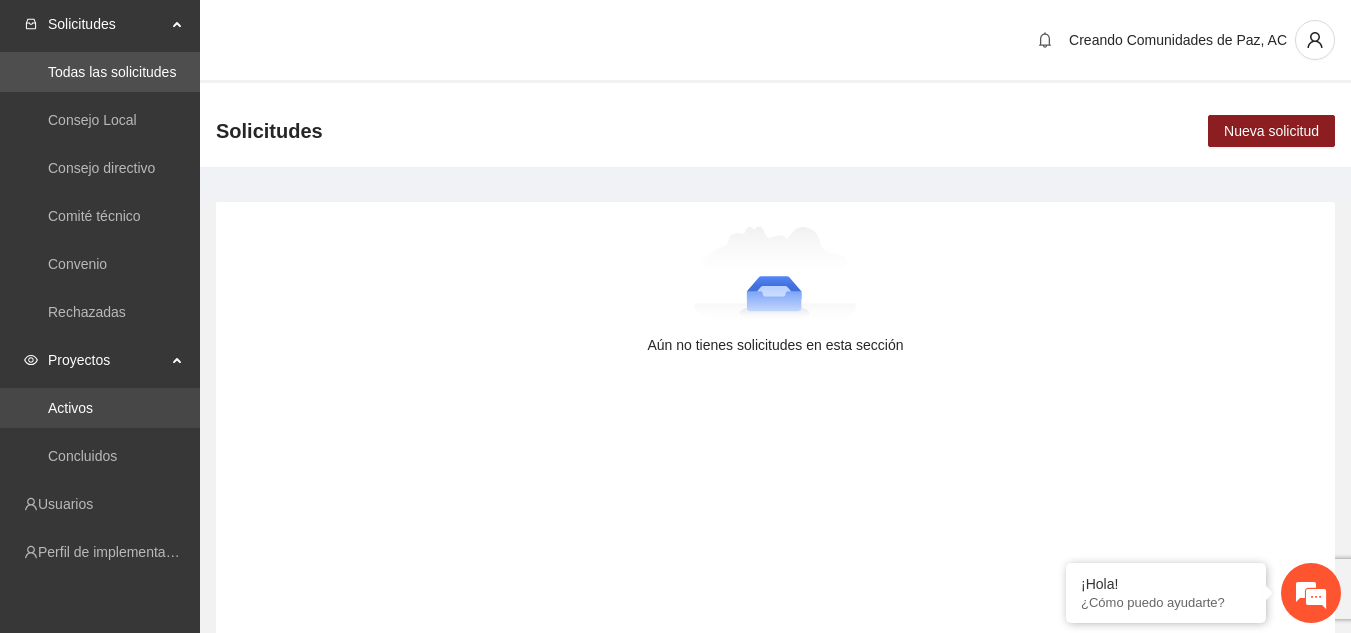 click on "Activos" at bounding box center (70, 408) 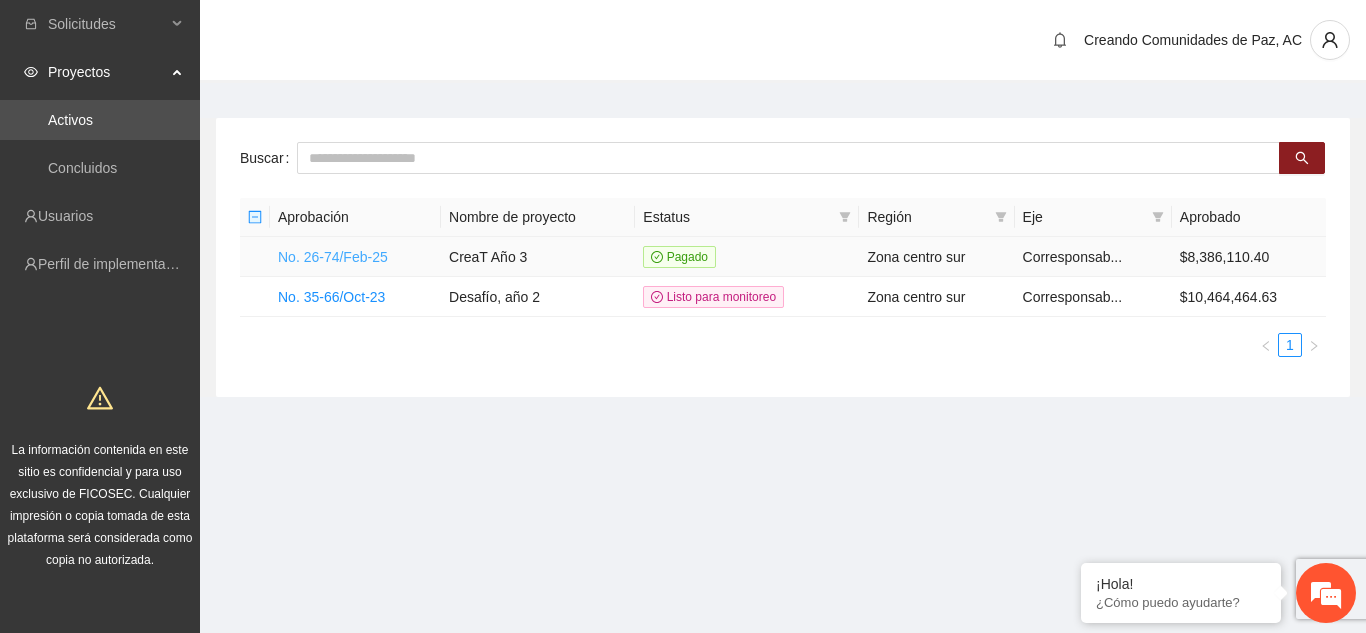 click on "No. 26-74/Feb-25" at bounding box center (333, 257) 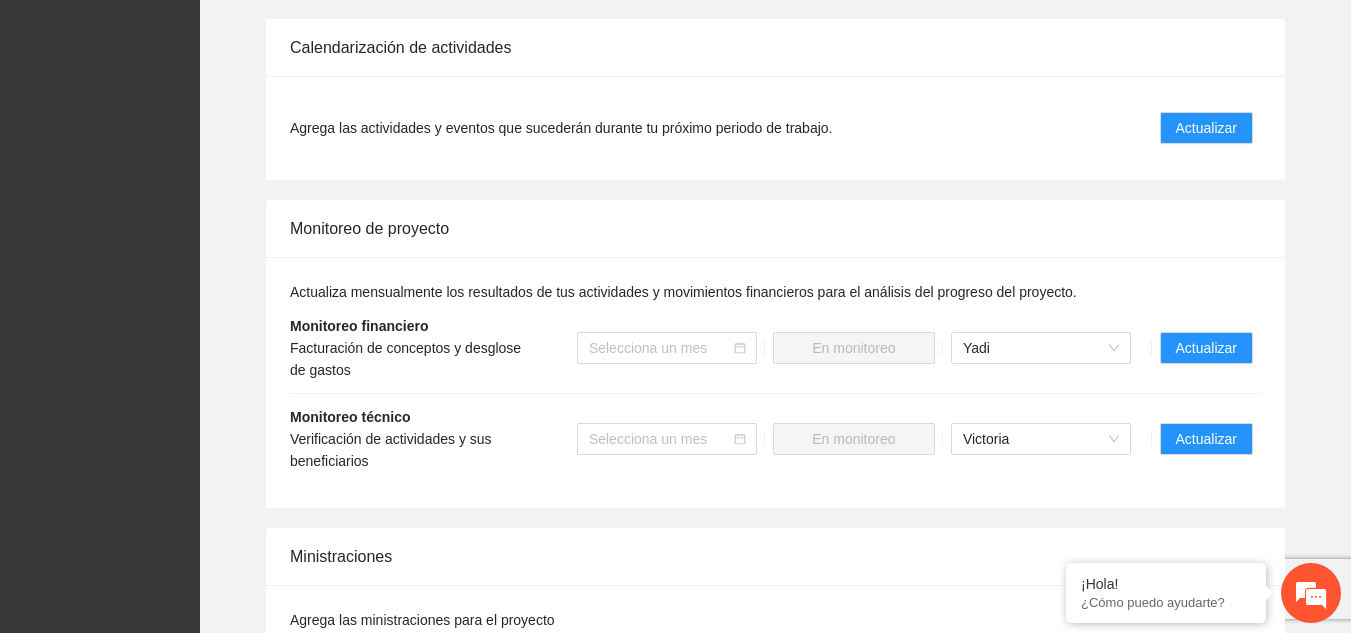 scroll, scrollTop: 1699, scrollLeft: 0, axis: vertical 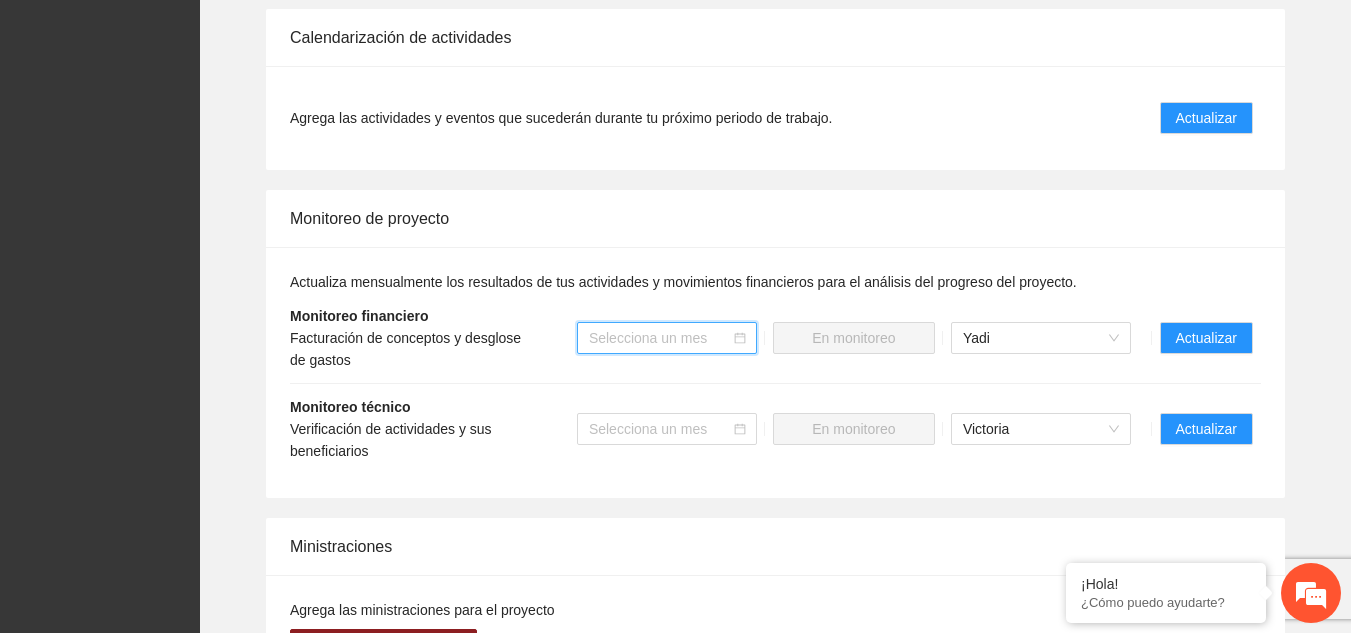 click at bounding box center [660, 338] 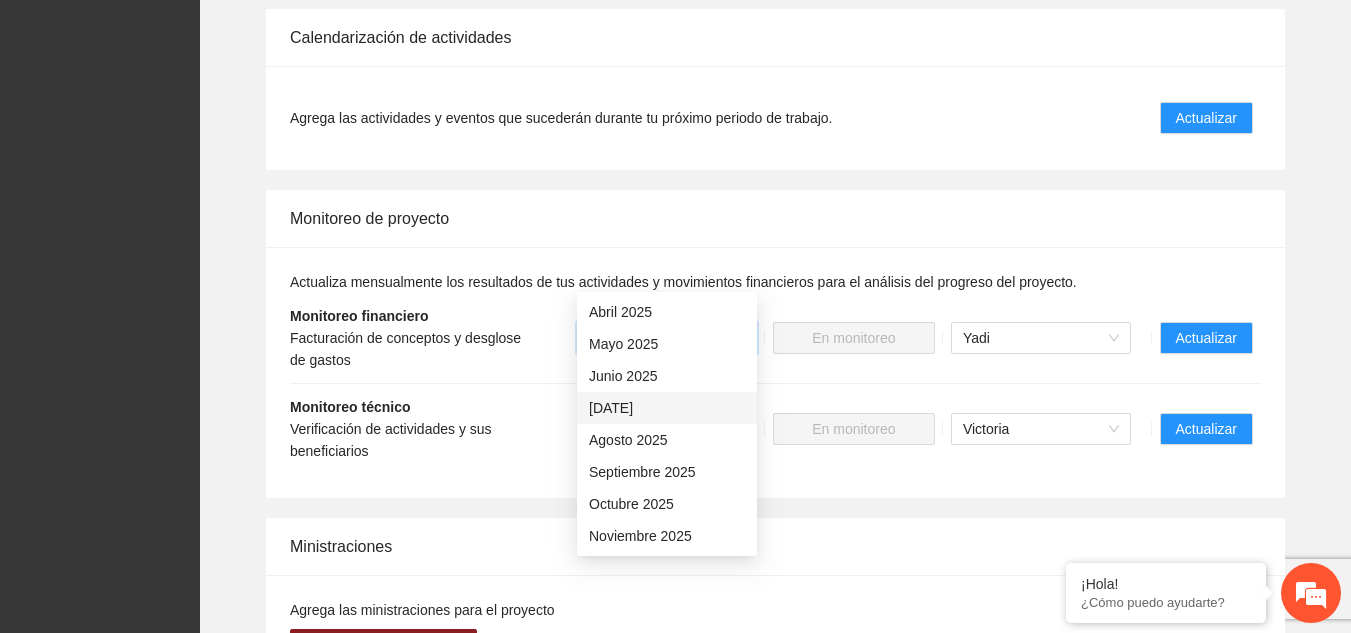 click on "[DATE]" at bounding box center (667, 408) 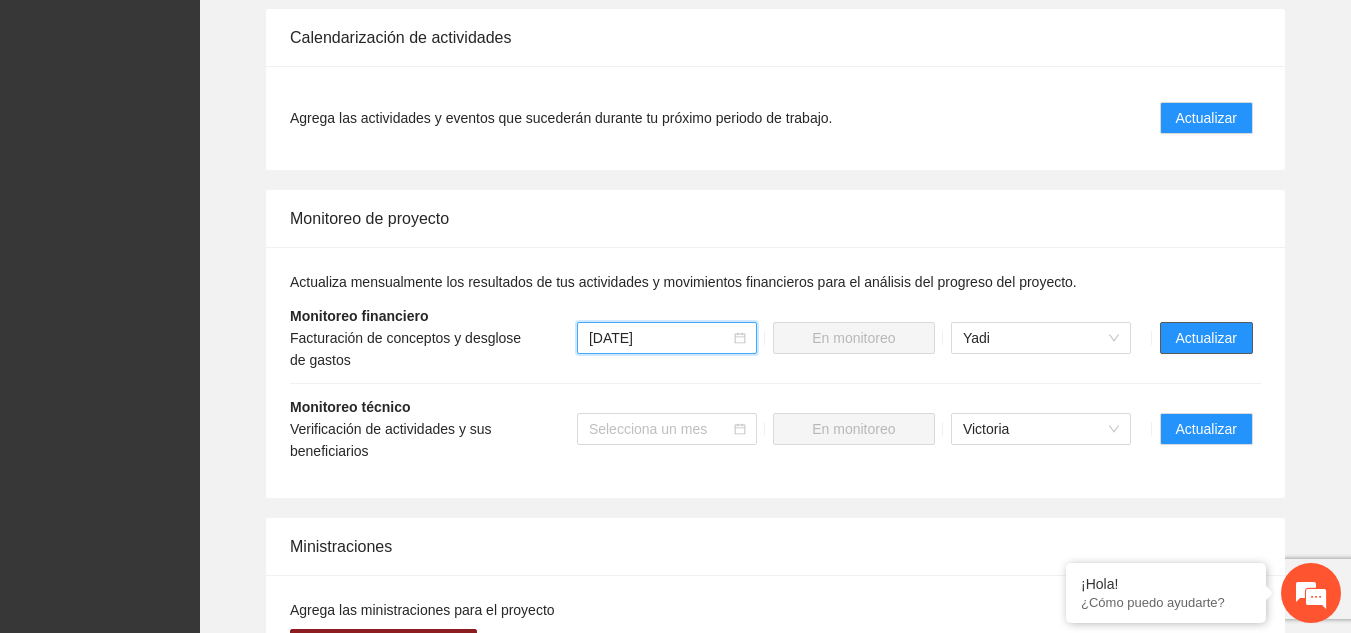 click on "Actualizar" at bounding box center (1206, 338) 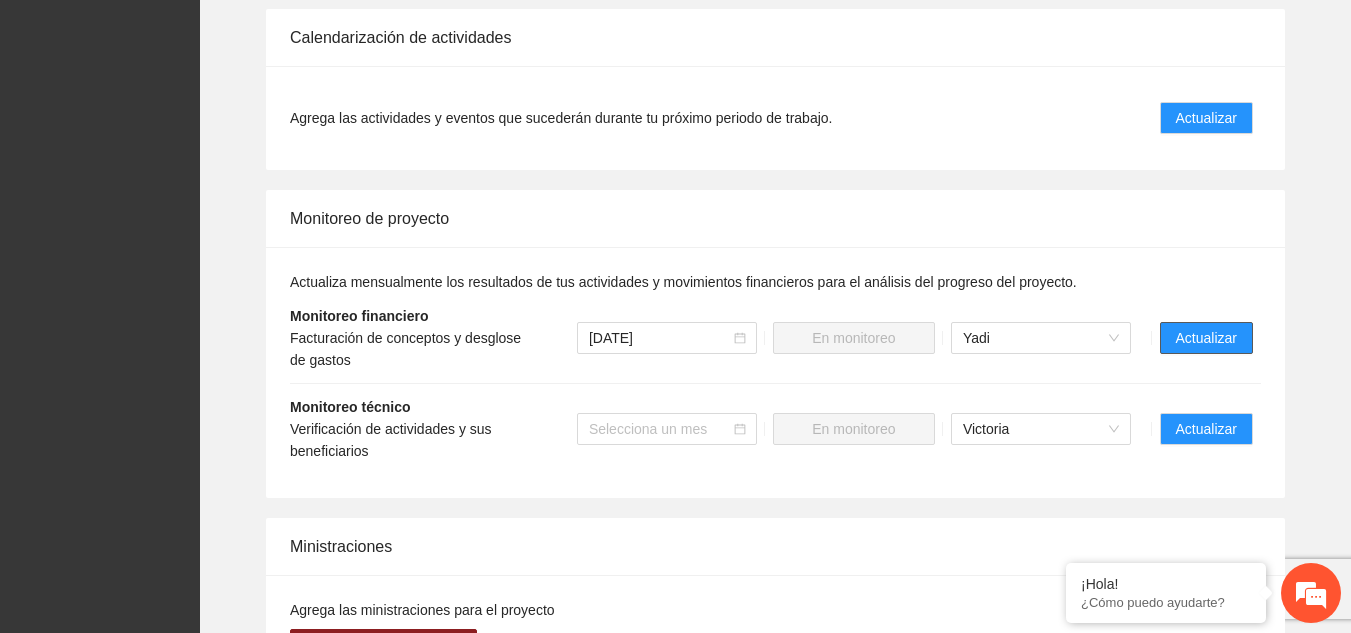 click on "Actualizar" at bounding box center [1206, 338] 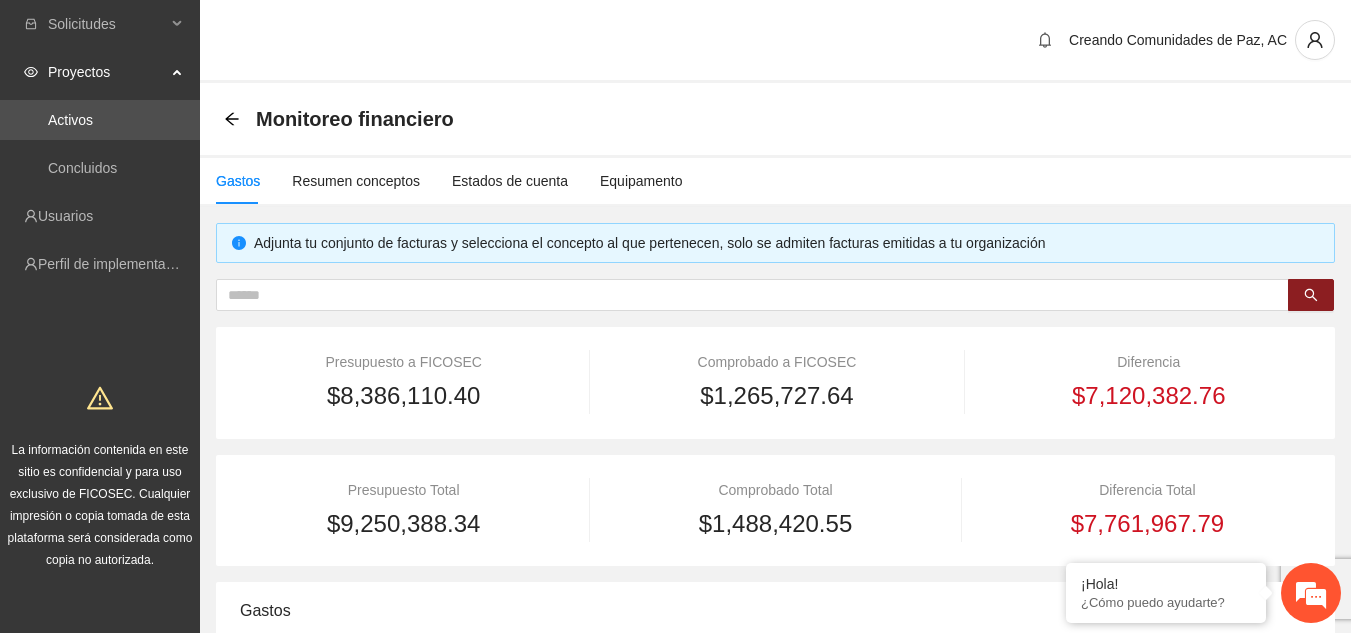 click on "Monitoreo financiero" at bounding box center [775, 119] 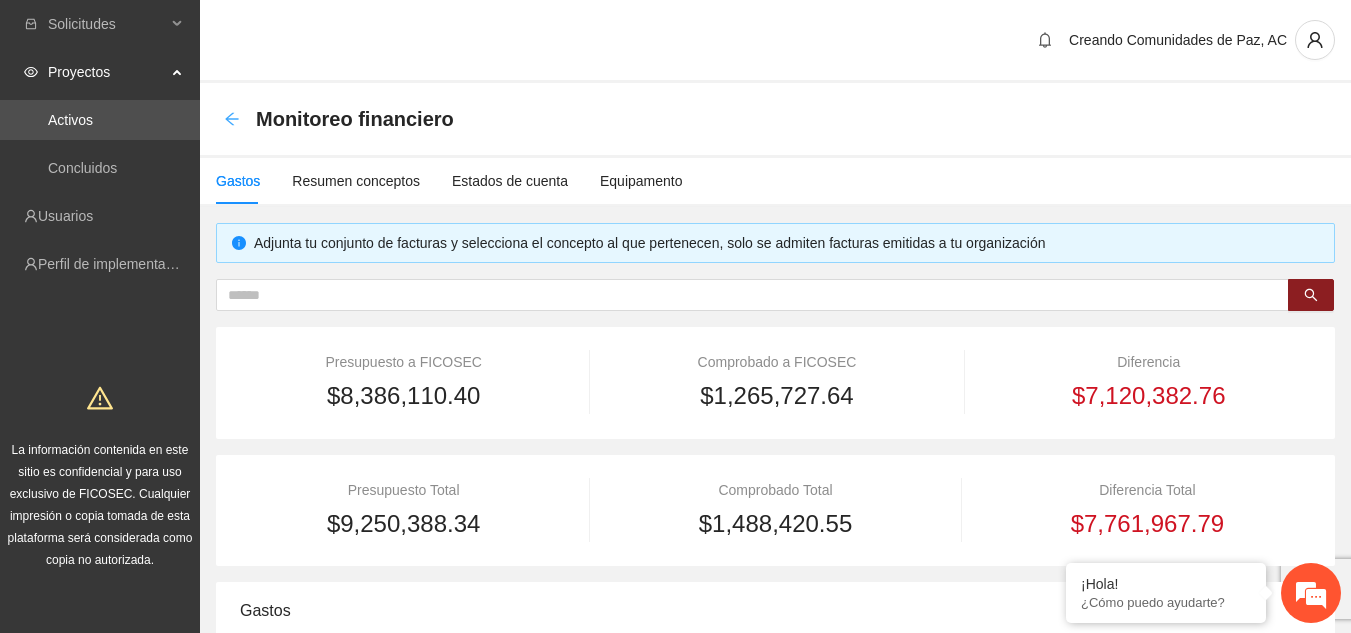 click 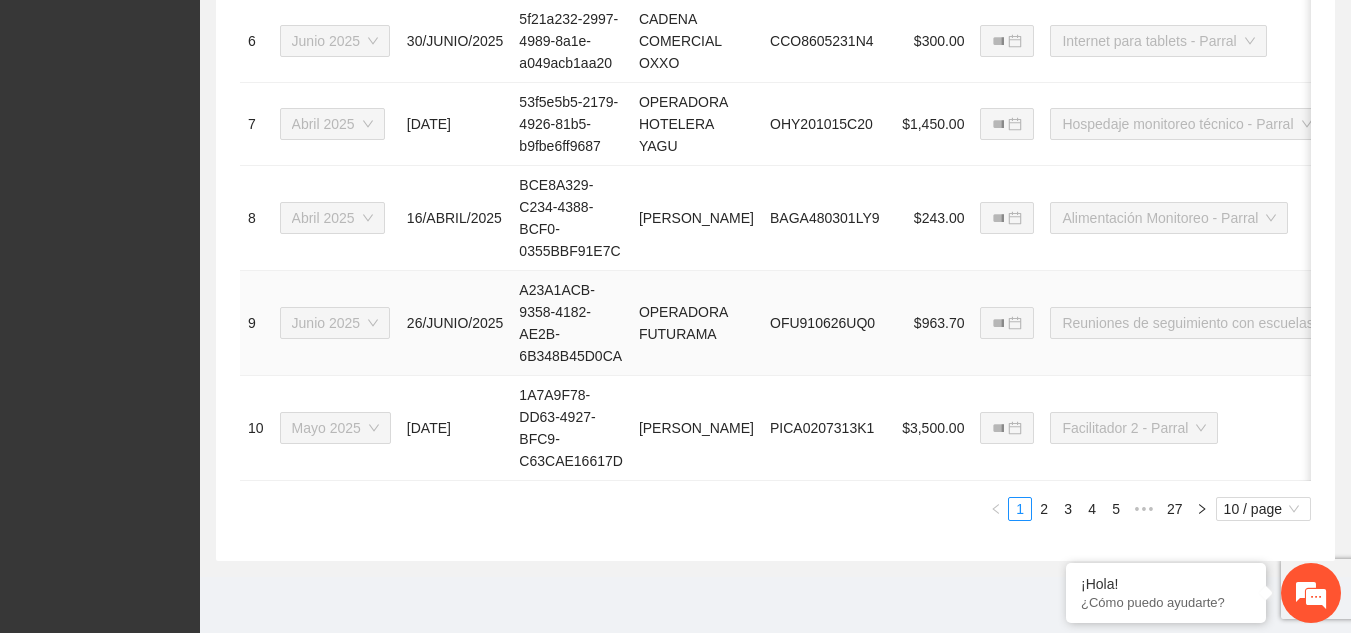 scroll, scrollTop: 0, scrollLeft: 0, axis: both 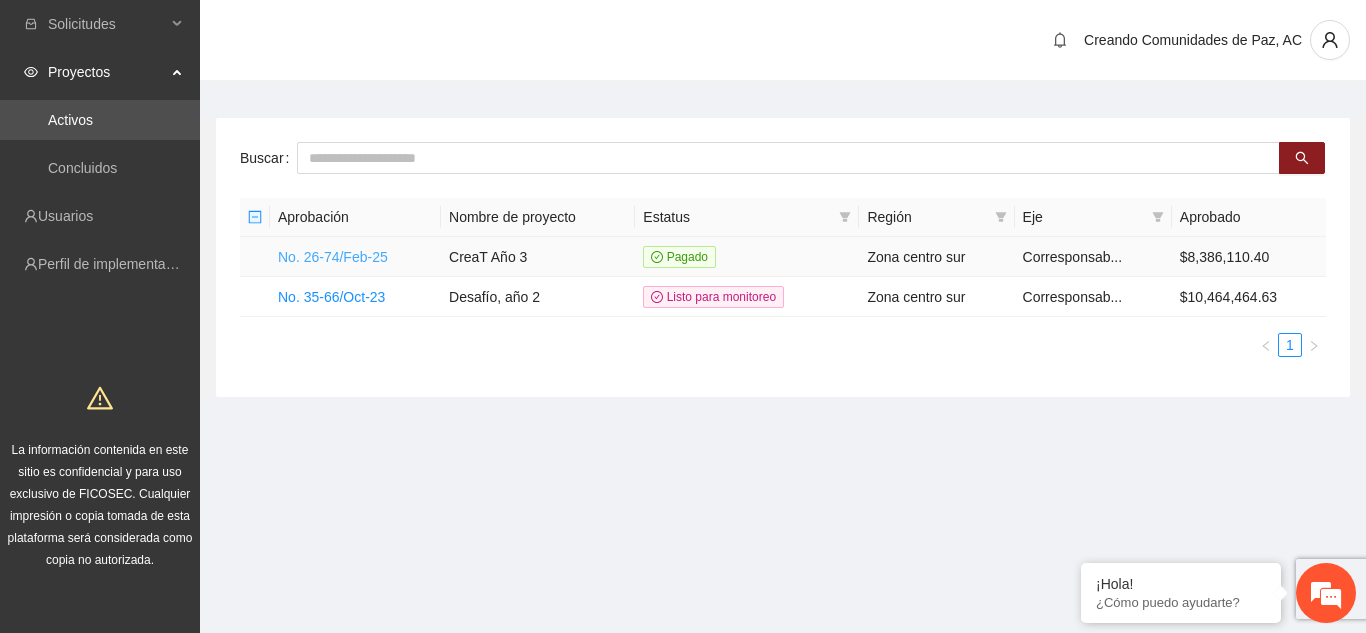 click on "No. 26-74/Feb-25" at bounding box center (333, 257) 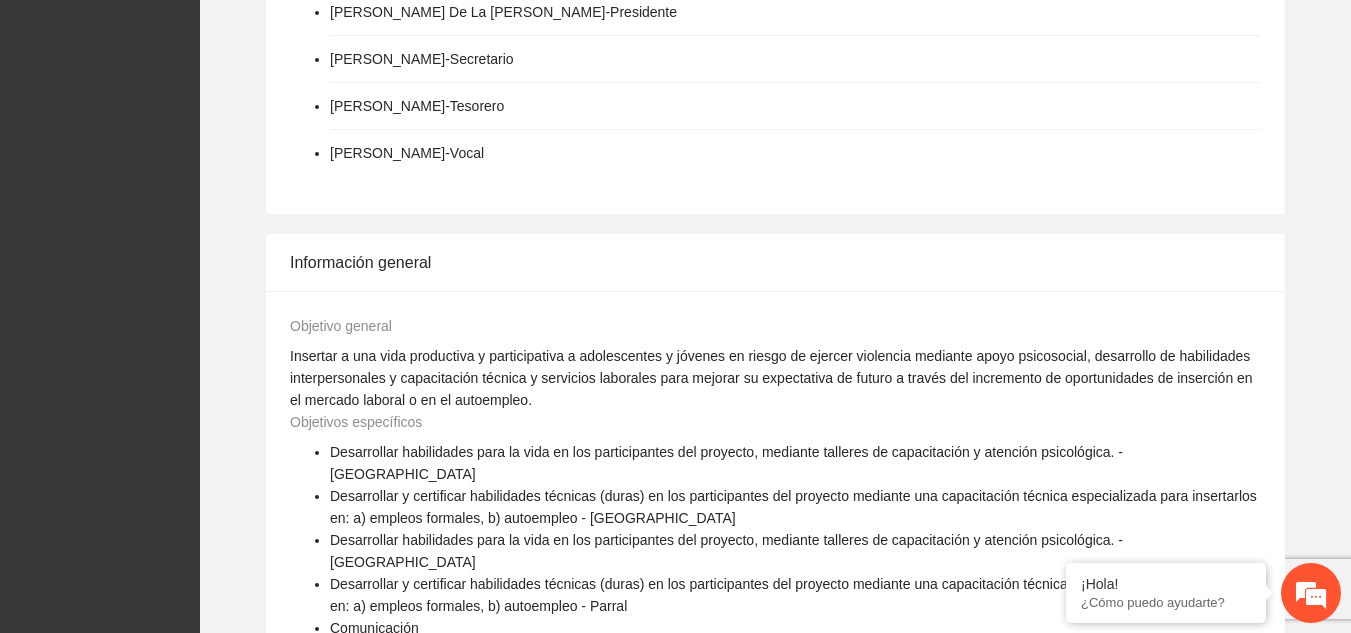 scroll, scrollTop: 1630, scrollLeft: 0, axis: vertical 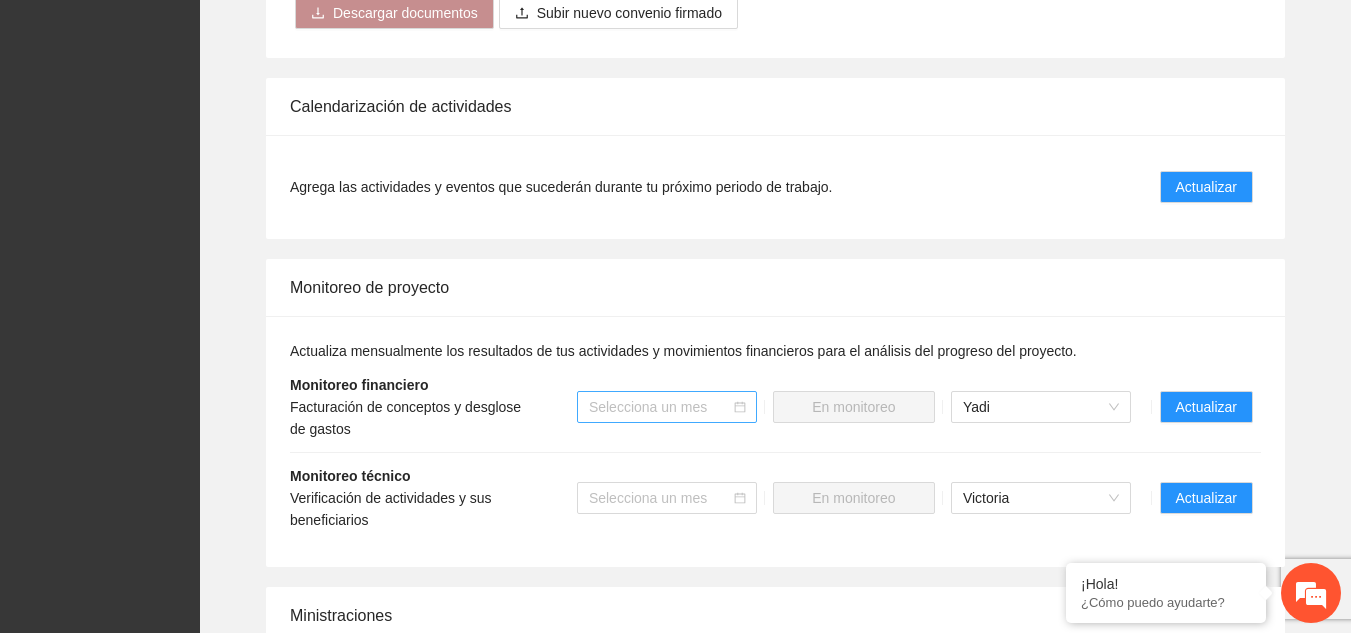 click at bounding box center (660, 407) 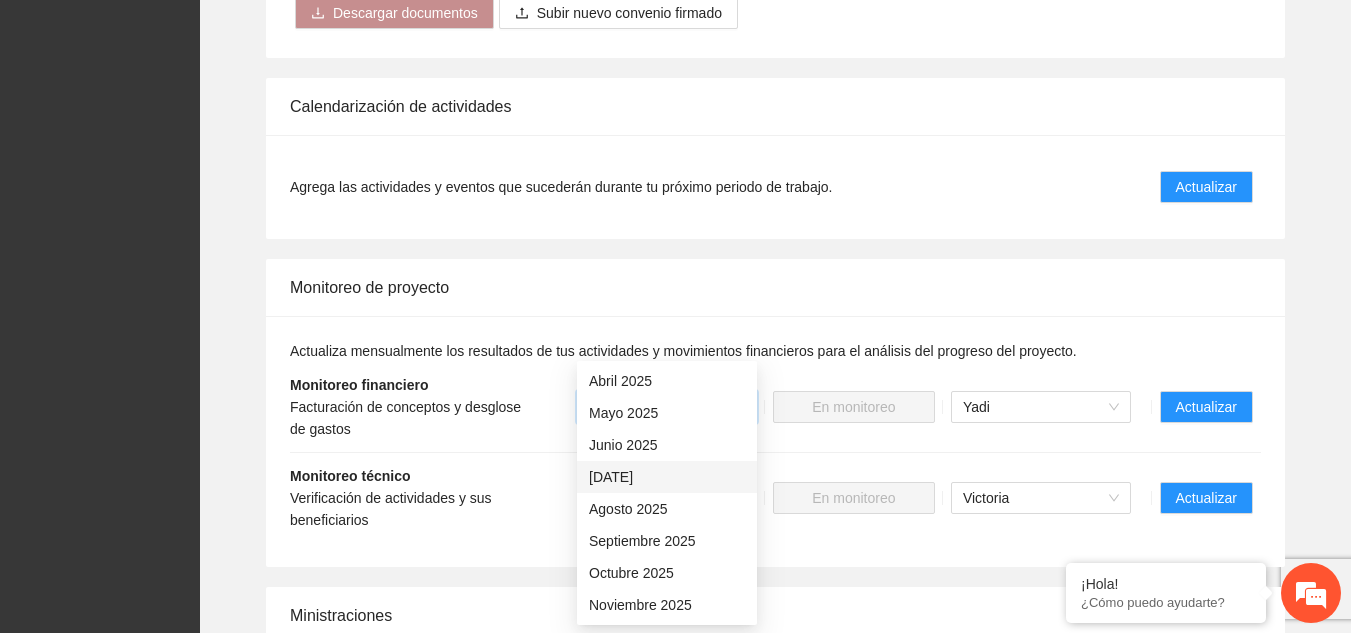 click on "[DATE]" at bounding box center (667, 477) 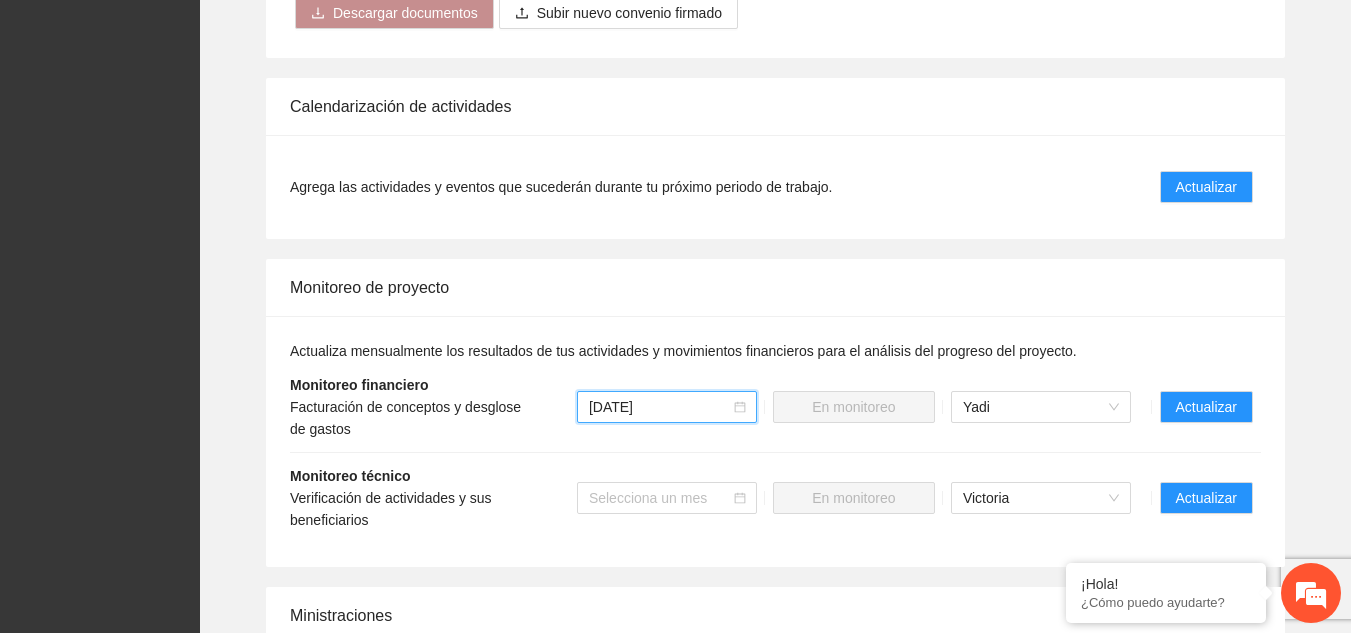 click on "Monitoreo técnico Verificación de actividades y sus beneficiarios Selecciona un mes En monitoreo Victoria Actualizar" at bounding box center [775, 498] 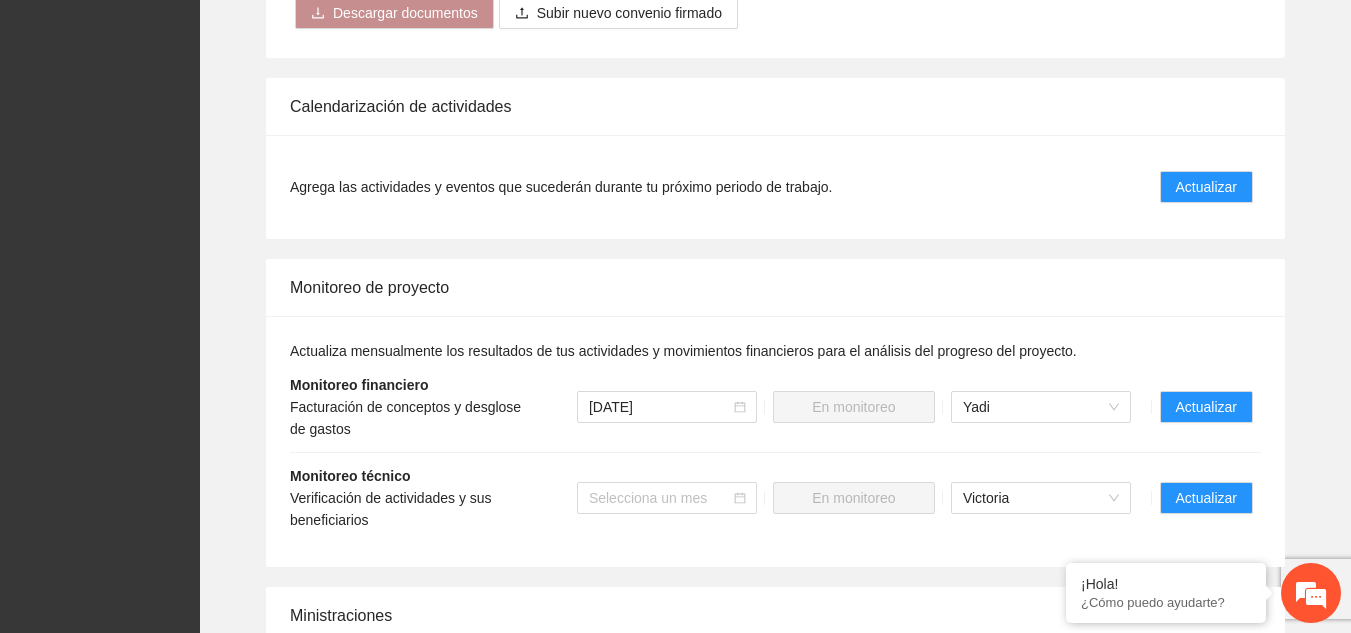 click on "En monitoreo" at bounding box center [854, 407] 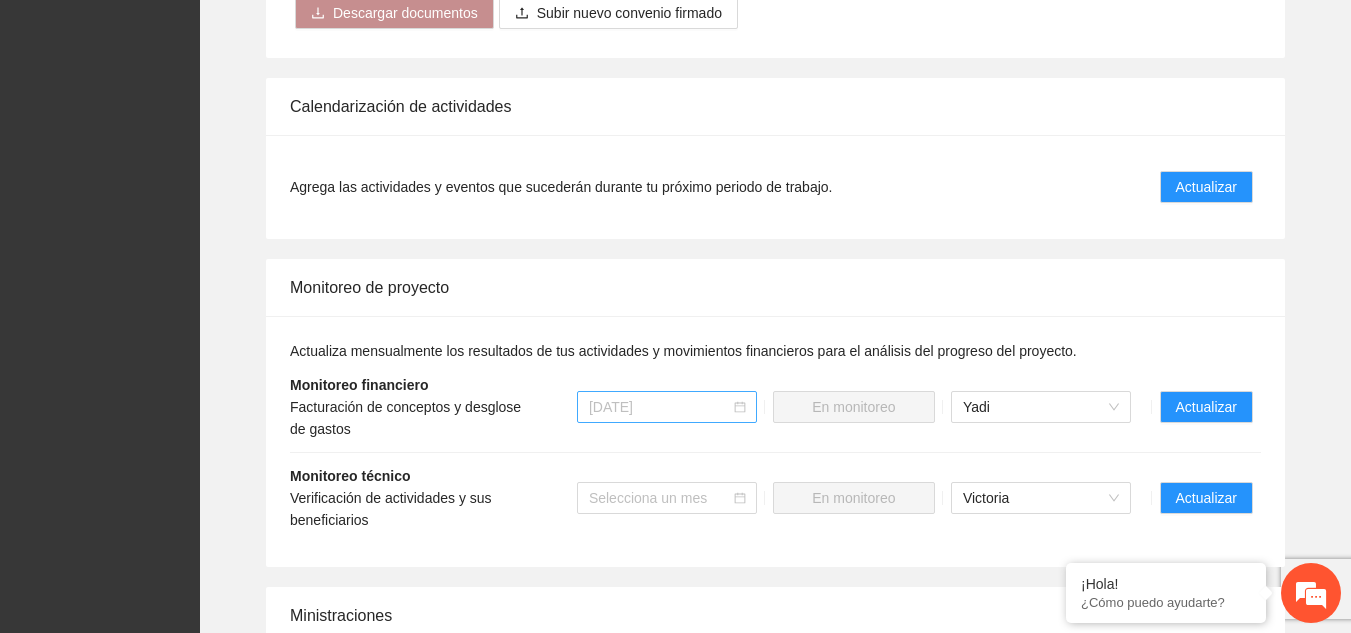 click on "[DATE]" at bounding box center [667, 407] 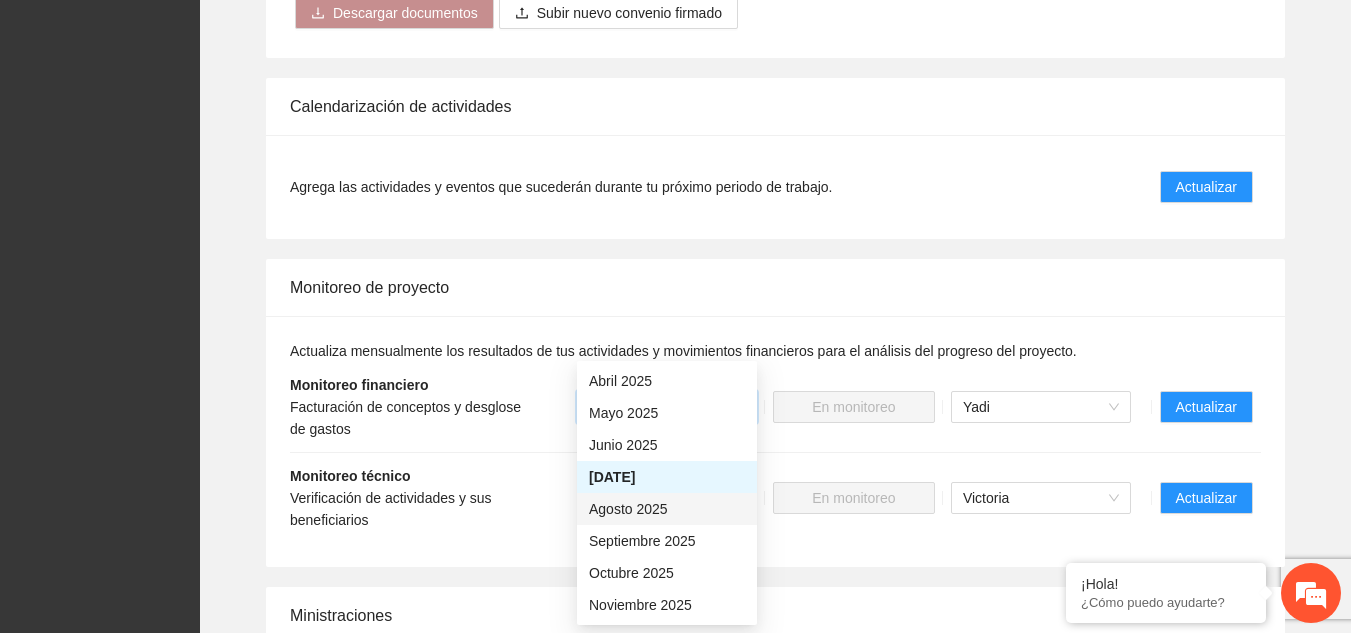 click on "Agosto 2025" at bounding box center [667, 509] 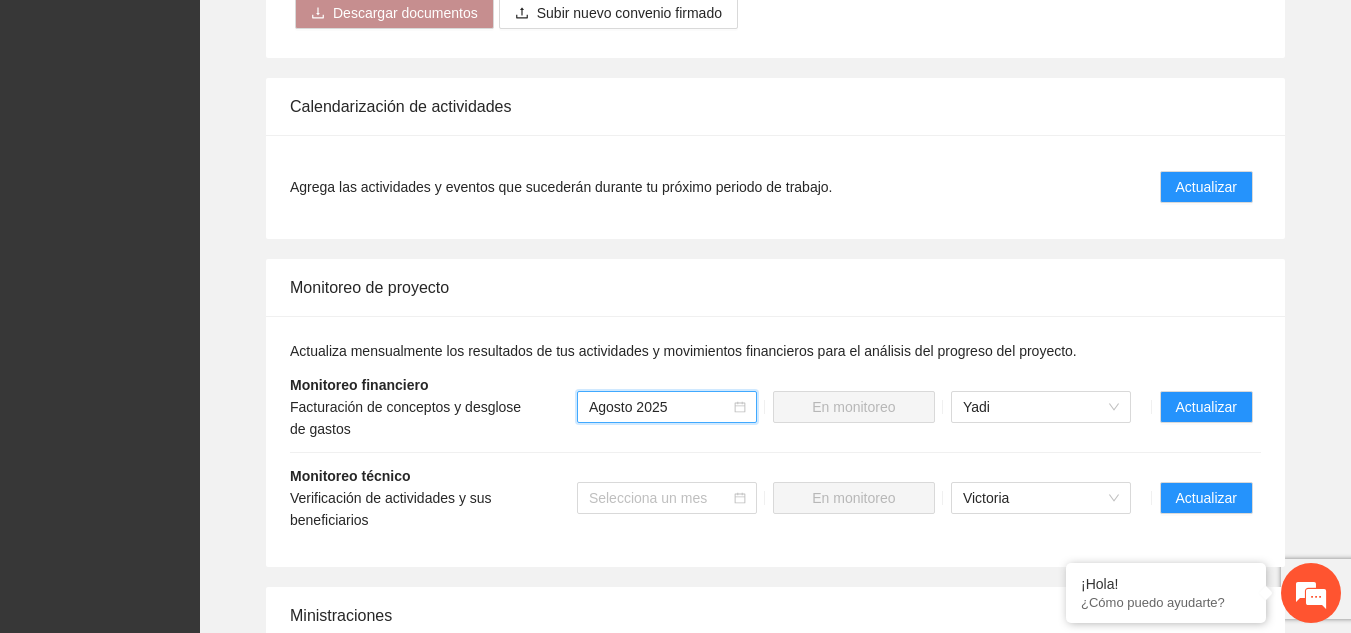 click on "Monitoreo técnico Verificación de actividades y sus beneficiarios Selecciona un mes En monitoreo Victoria Actualizar" at bounding box center (775, 498) 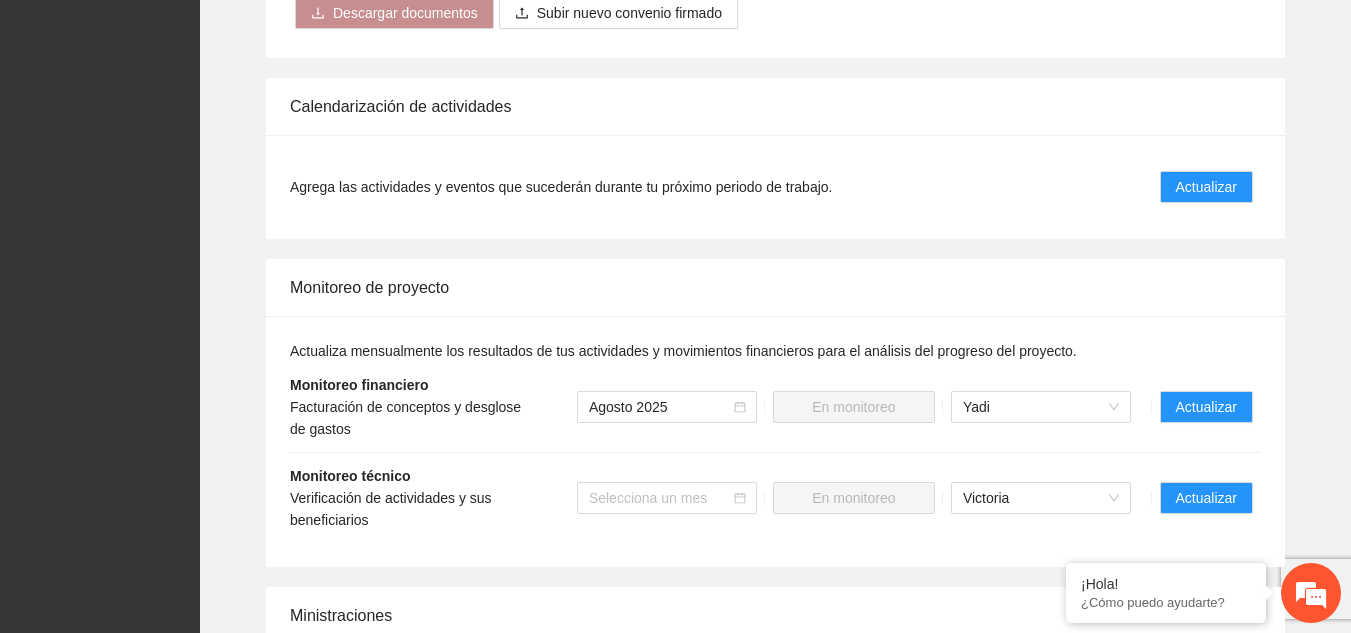 click on "En monitoreo" at bounding box center [854, 407] 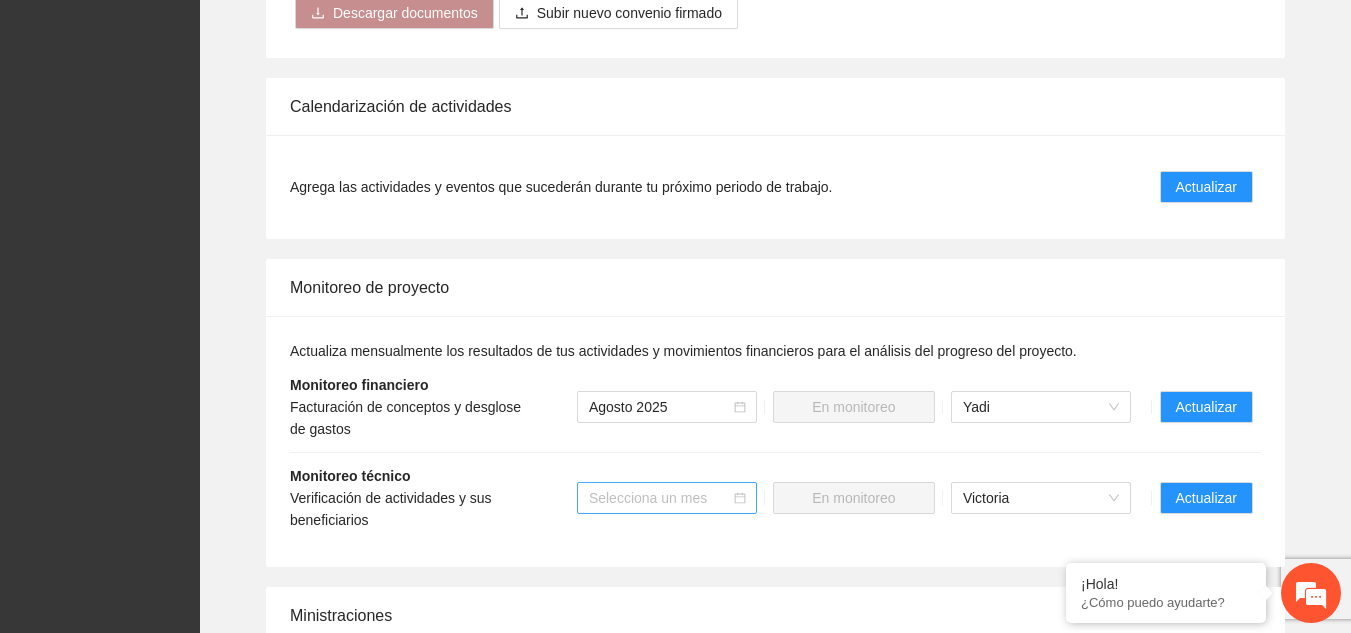 click on "Selecciona un mes" at bounding box center [667, 498] 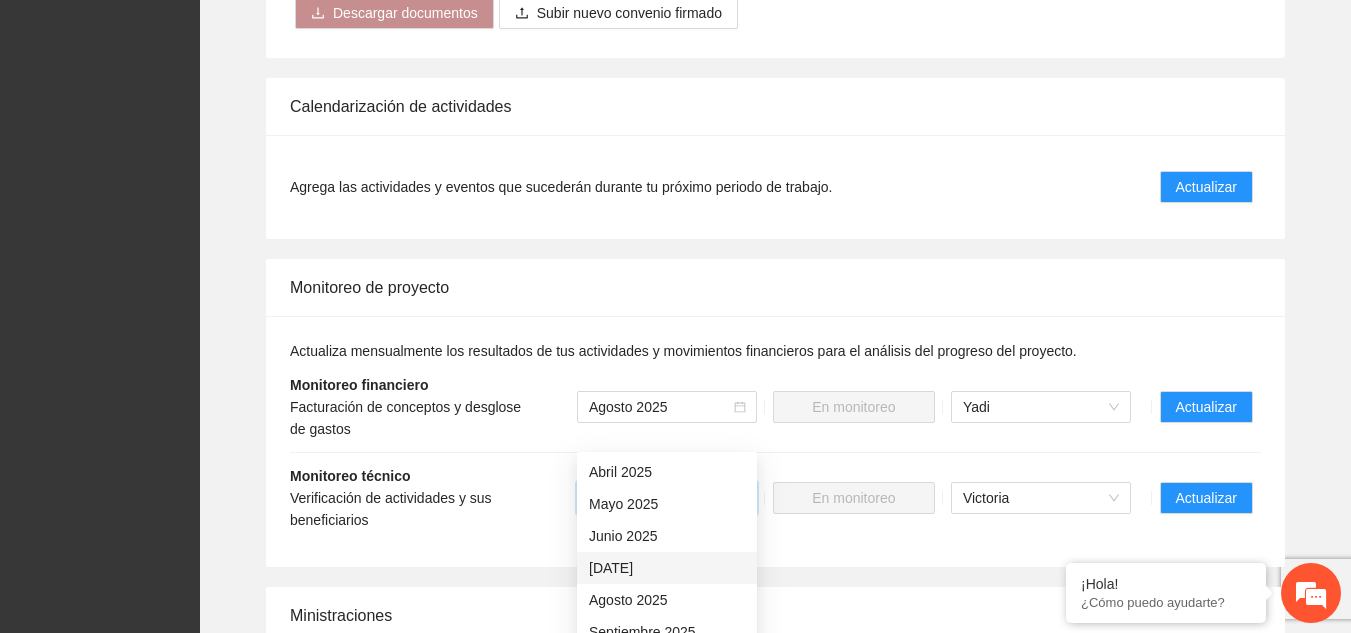 click on "[DATE]" at bounding box center (667, 568) 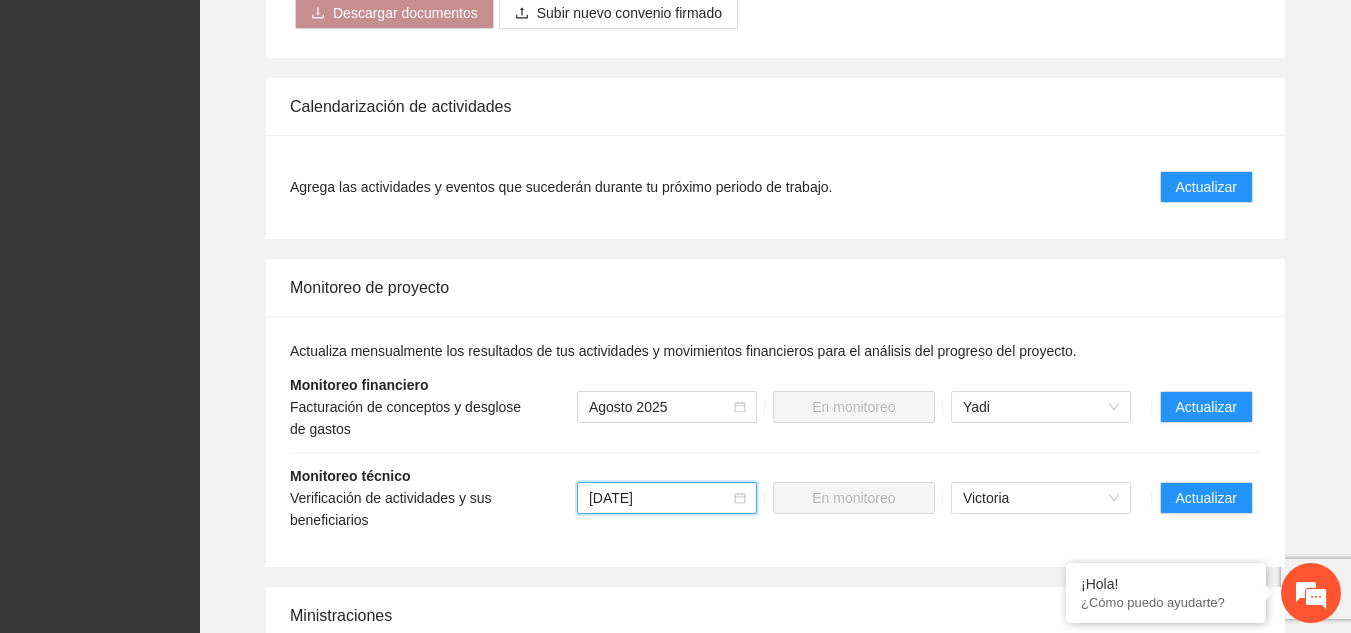 click on "[DATE]" at bounding box center (667, 498) 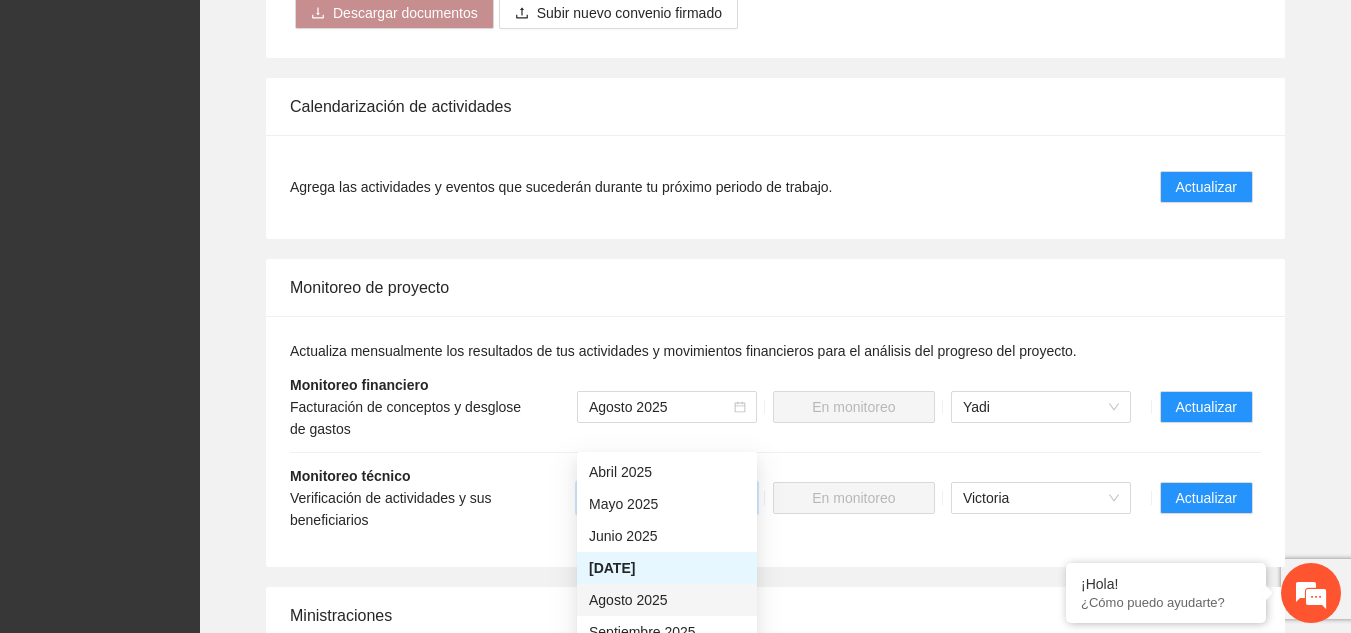 click on "Agosto 2025" at bounding box center [667, 600] 